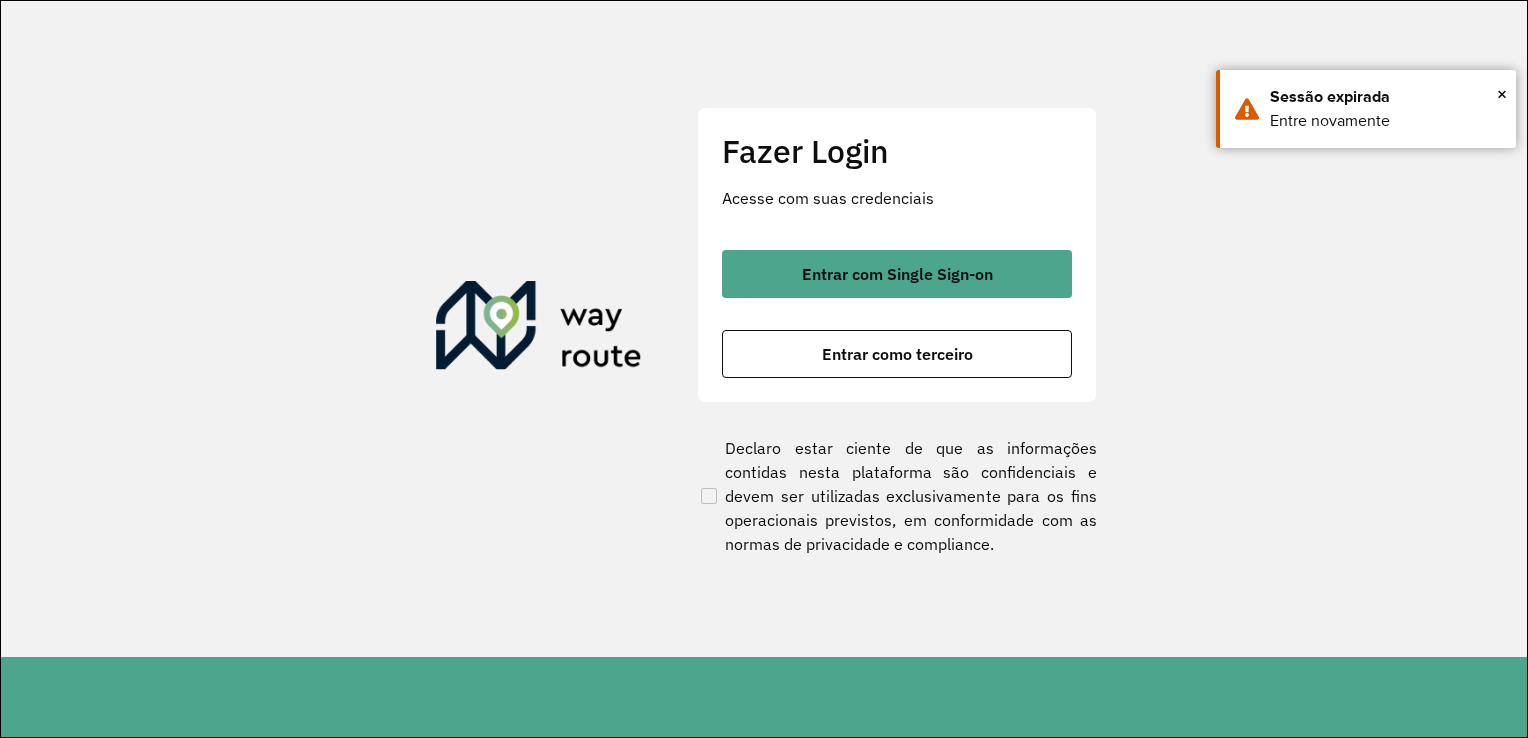 scroll, scrollTop: 0, scrollLeft: 0, axis: both 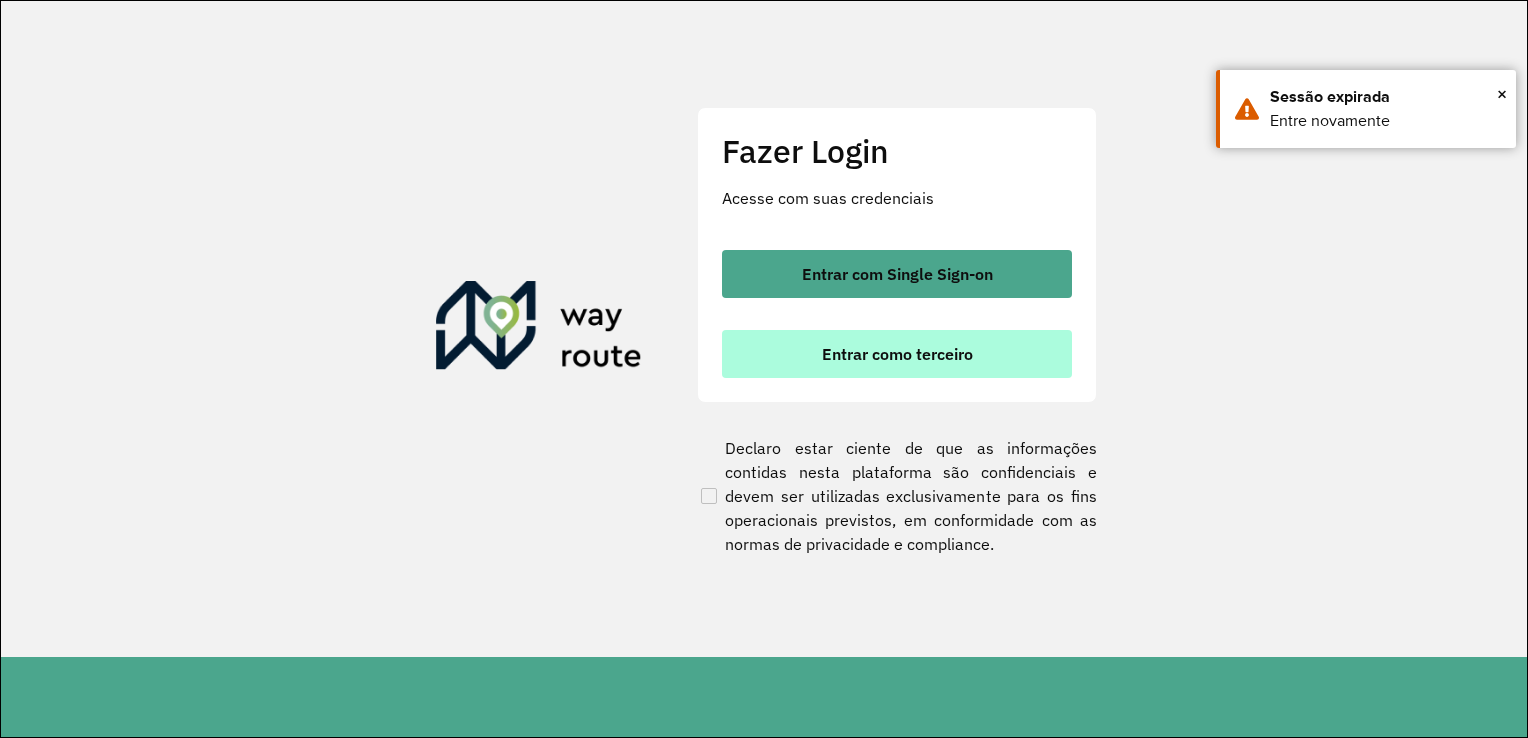 click on "Entrar como terceiro" at bounding box center [897, 354] 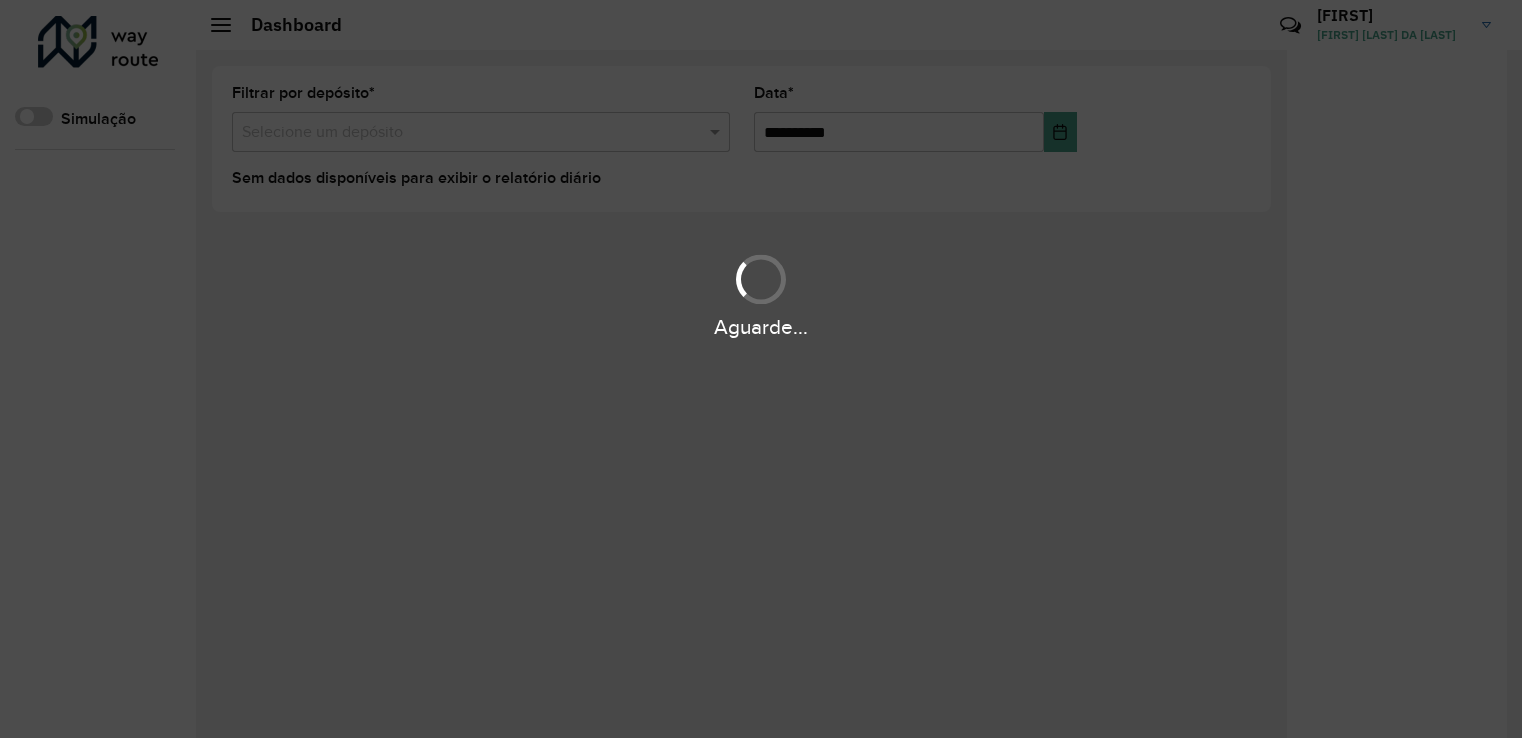 scroll, scrollTop: 0, scrollLeft: 0, axis: both 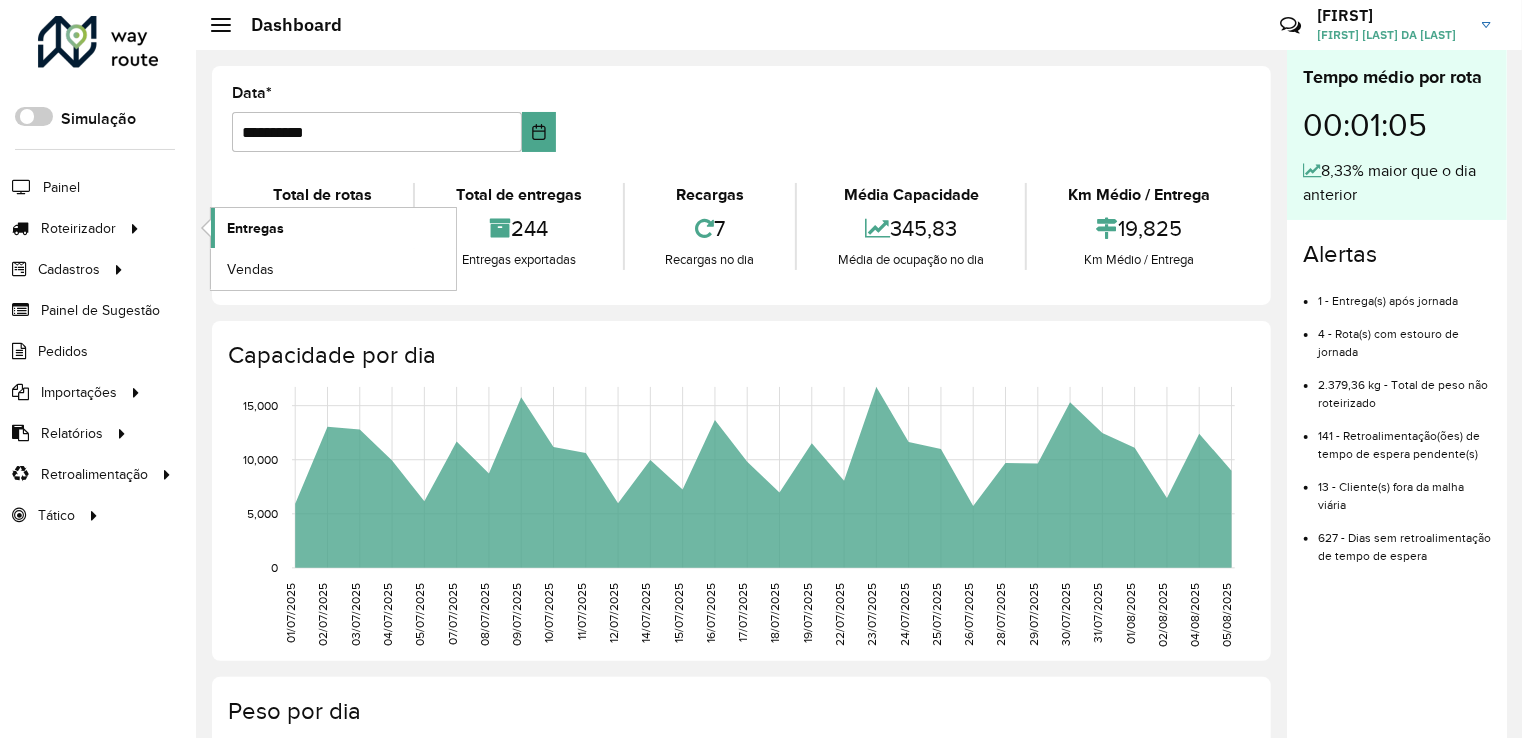 click on "Entregas" 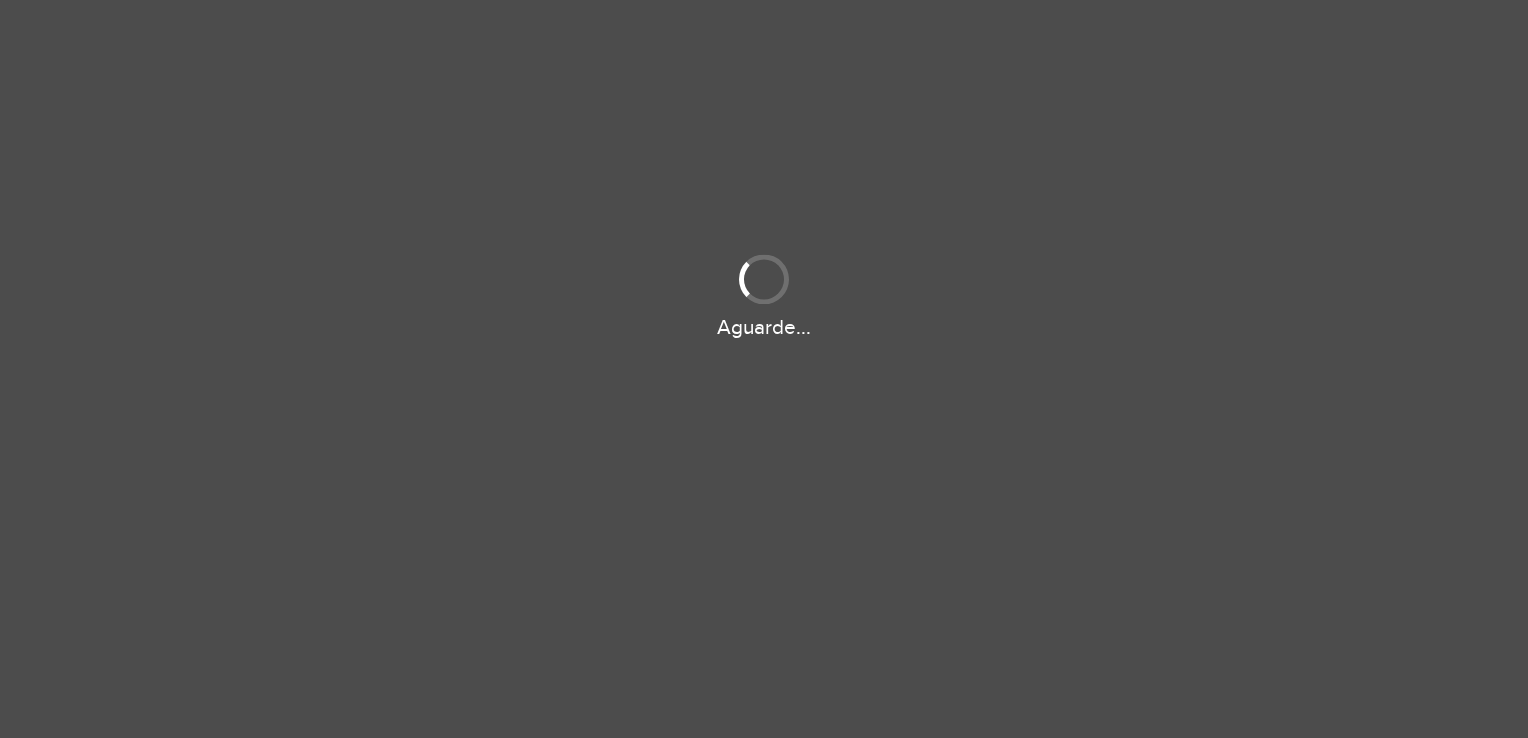 scroll, scrollTop: 0, scrollLeft: 0, axis: both 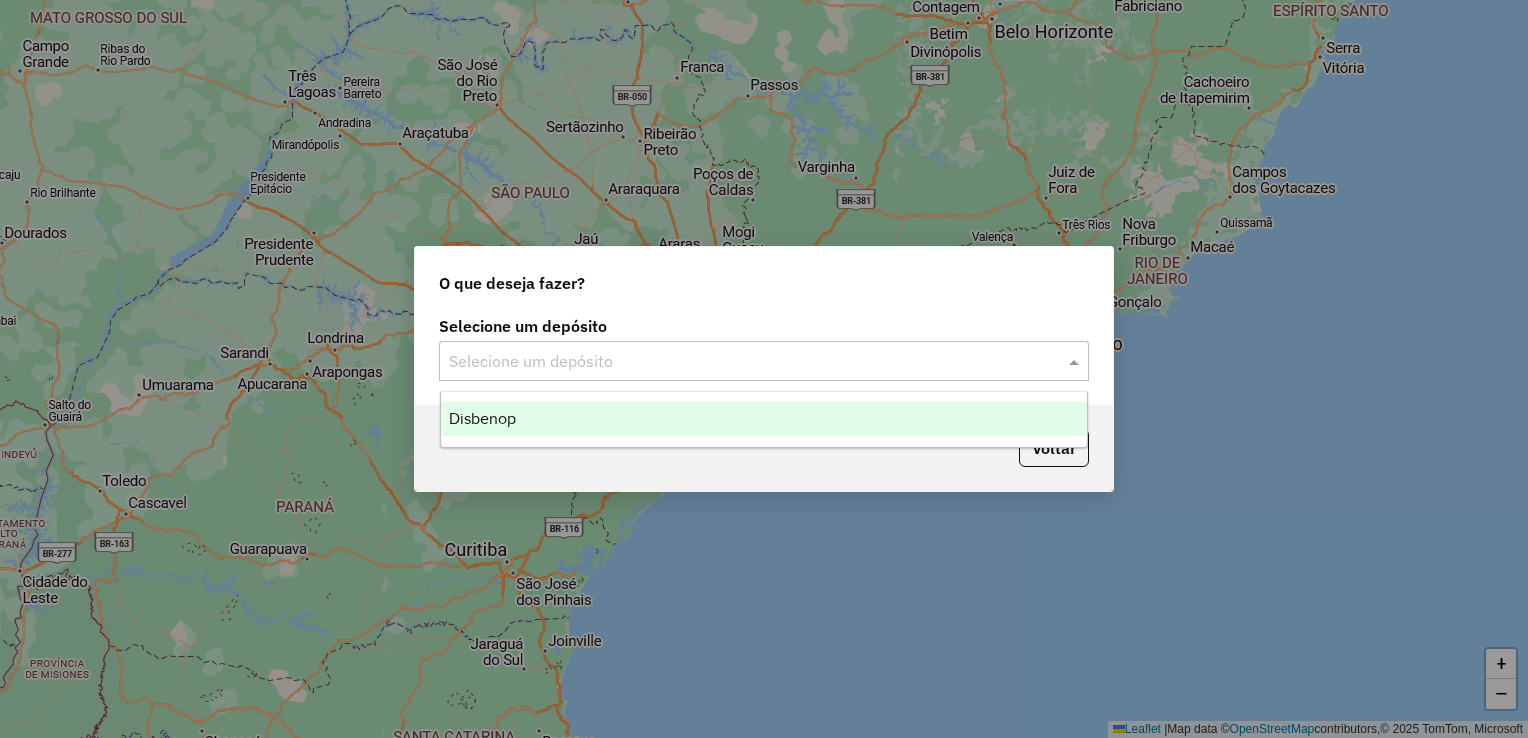 click 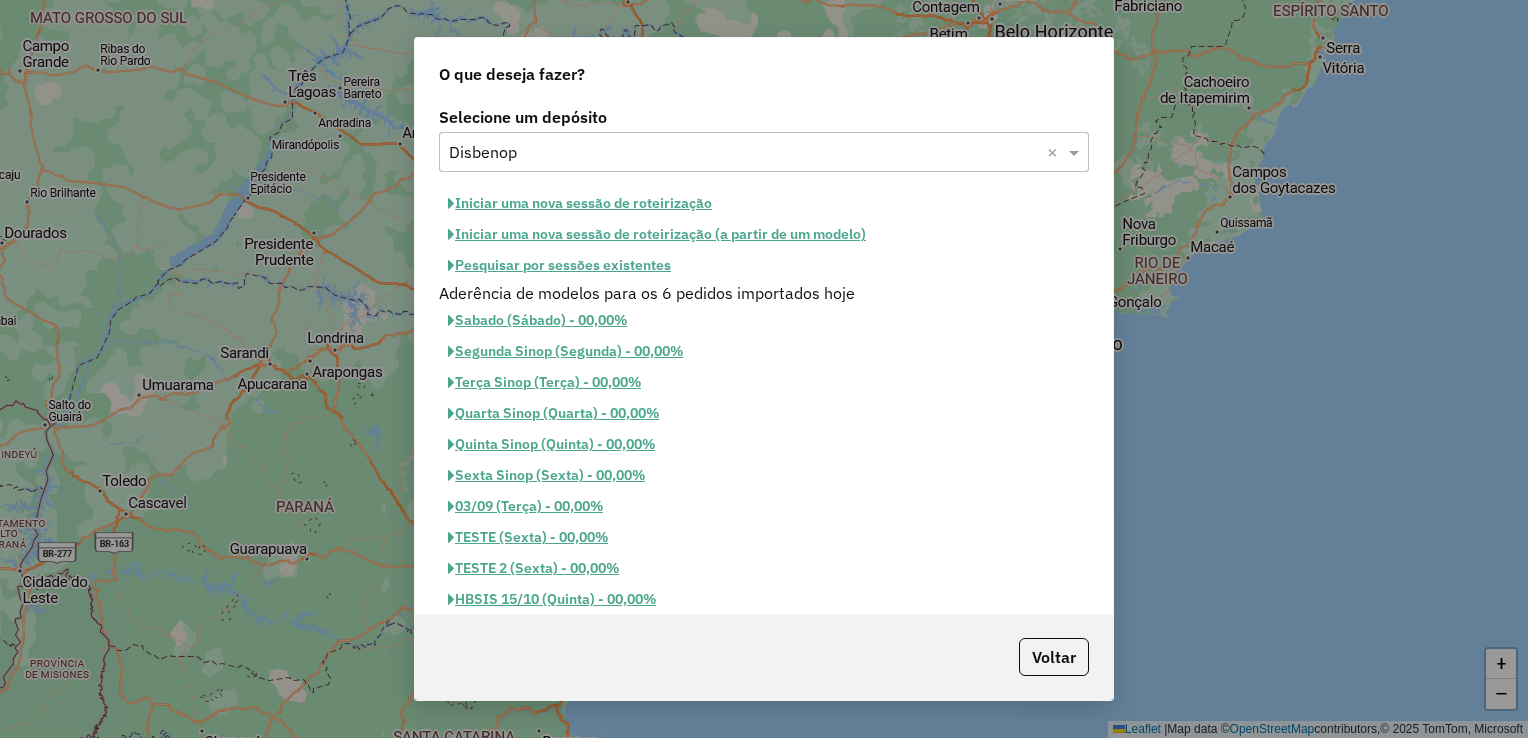 click on "Pesquisar por sessões existentes" 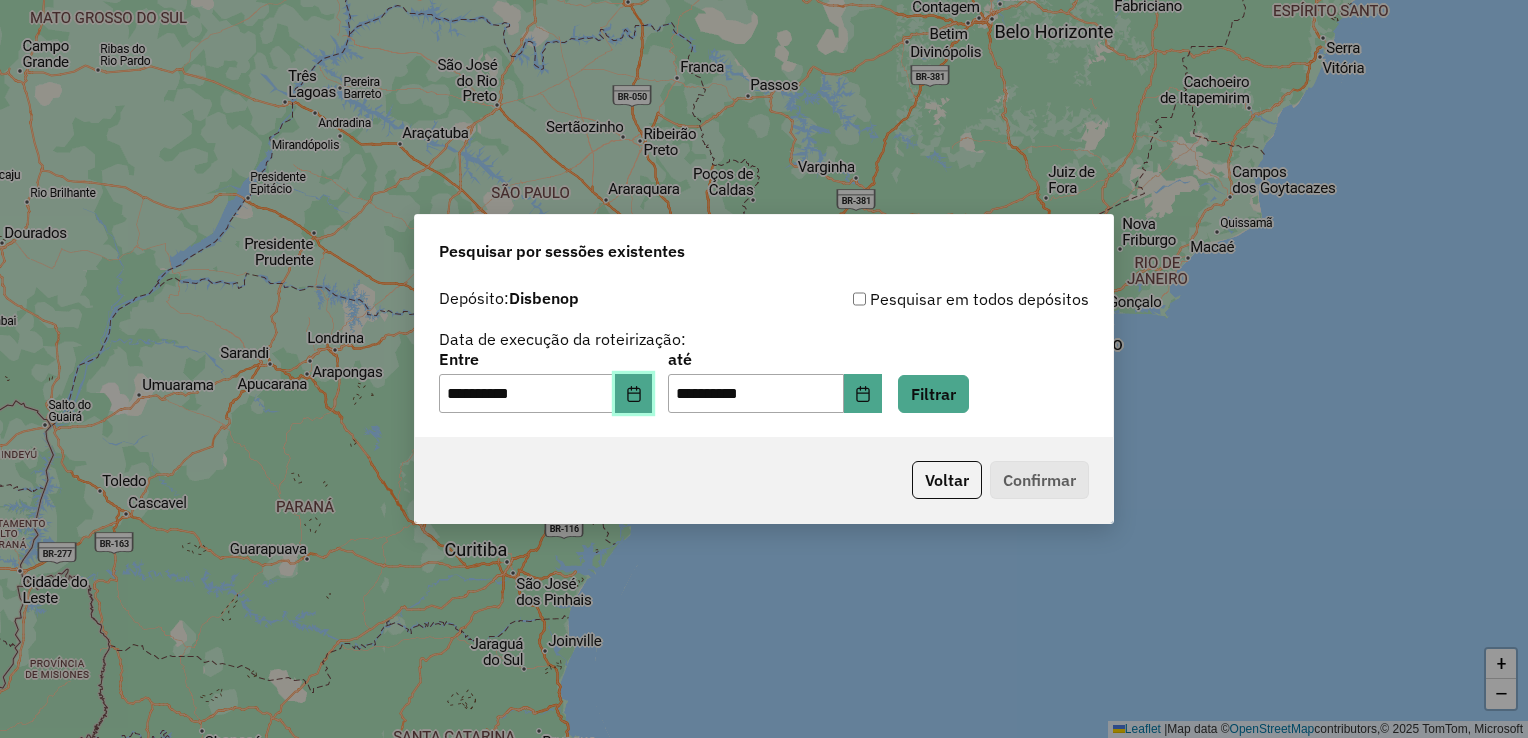 click 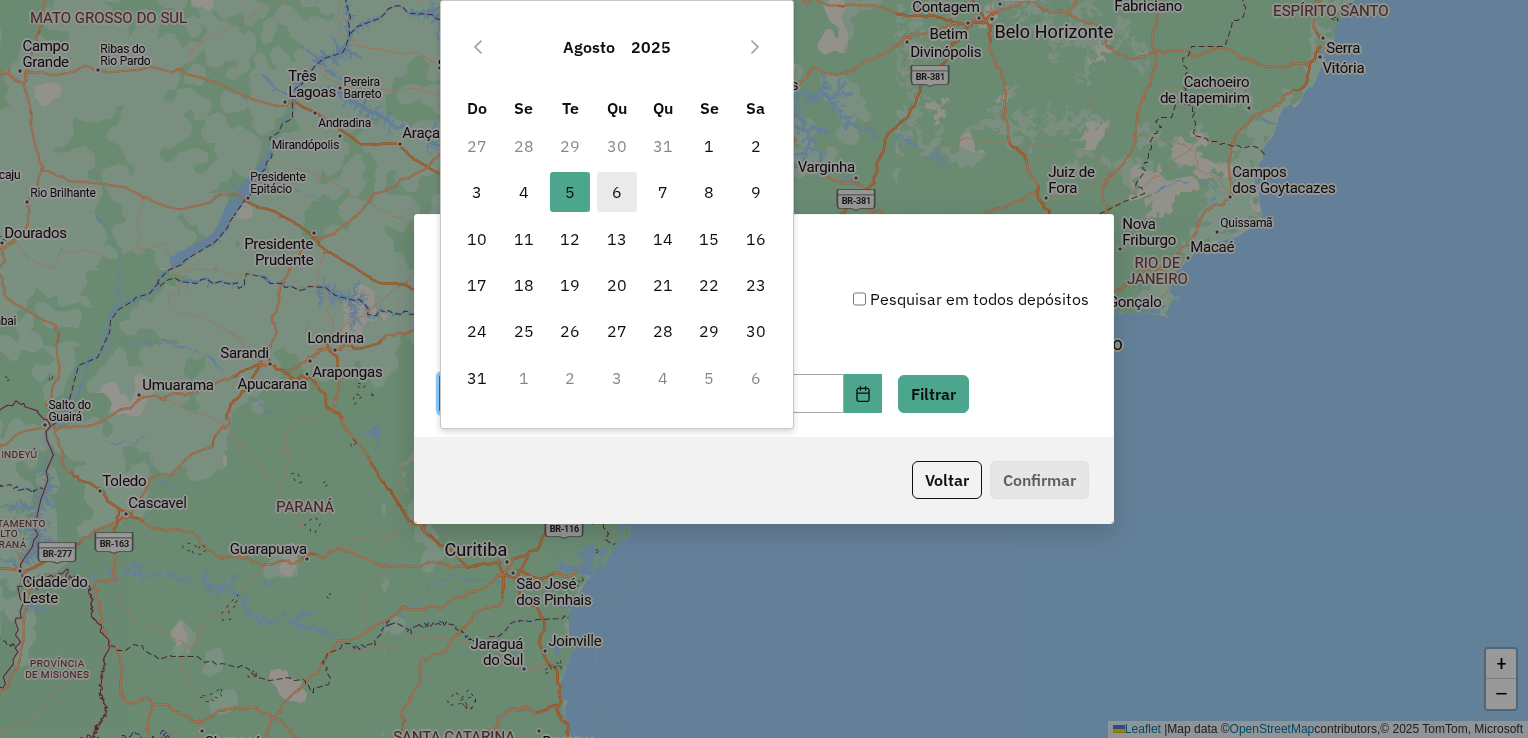 click on "6" at bounding box center (617, 192) 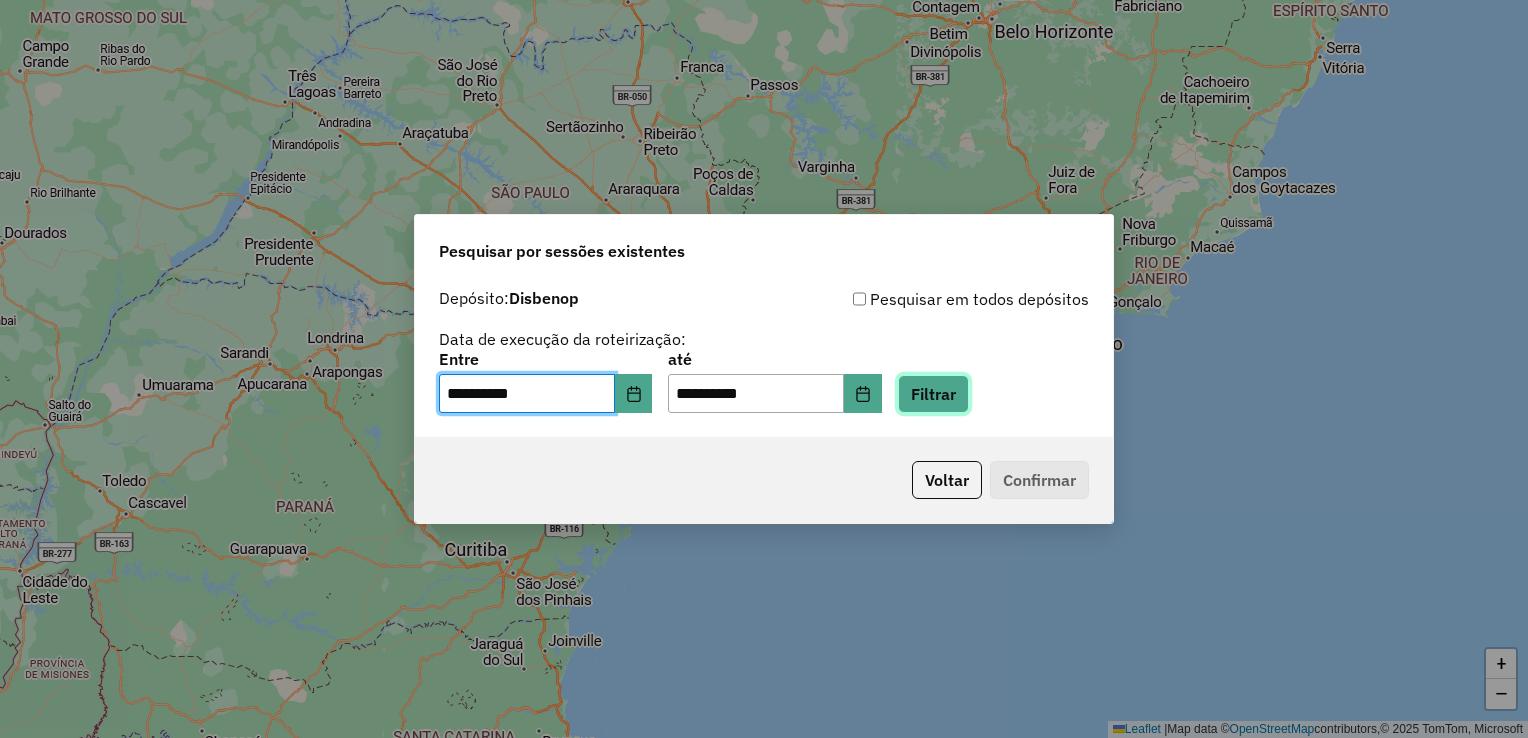 click on "Filtrar" 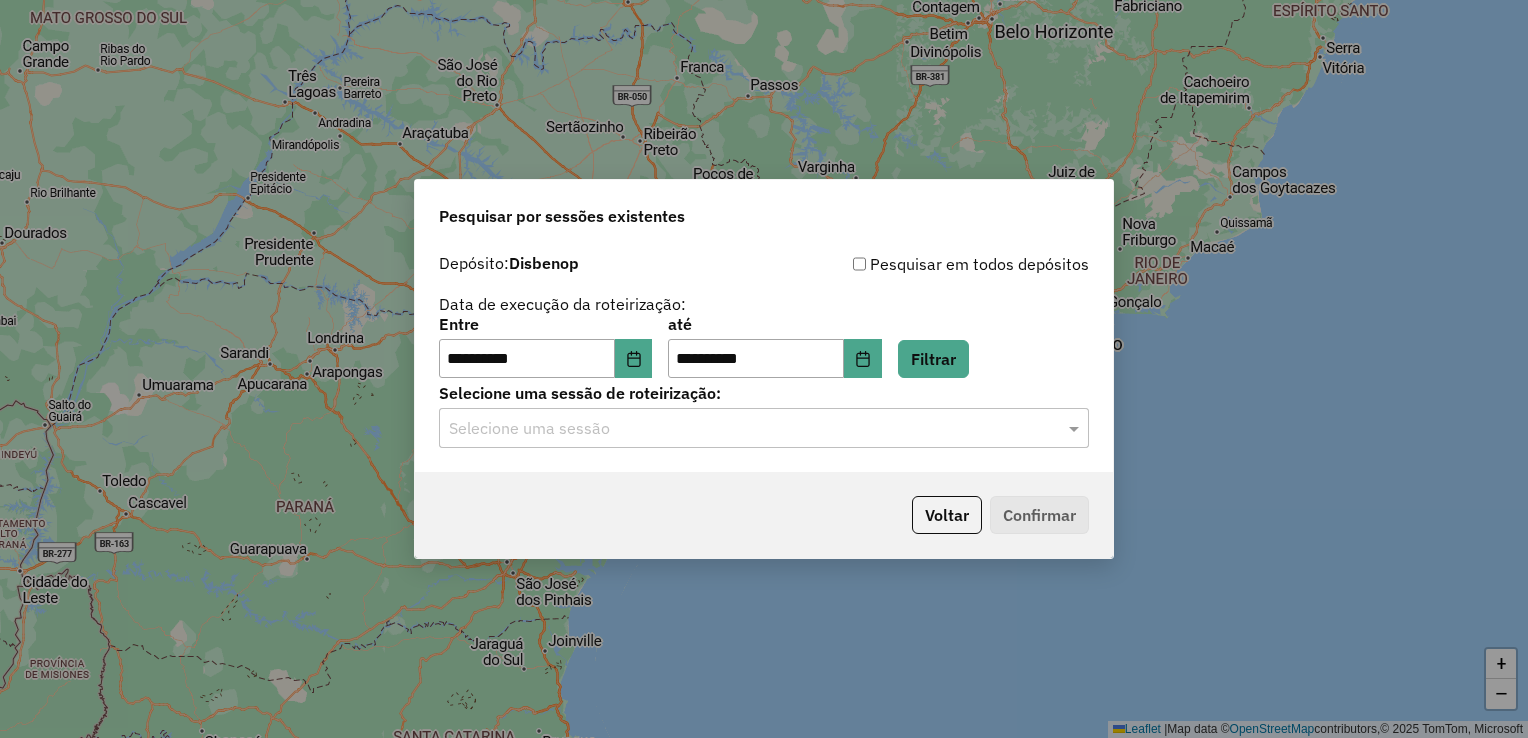 click 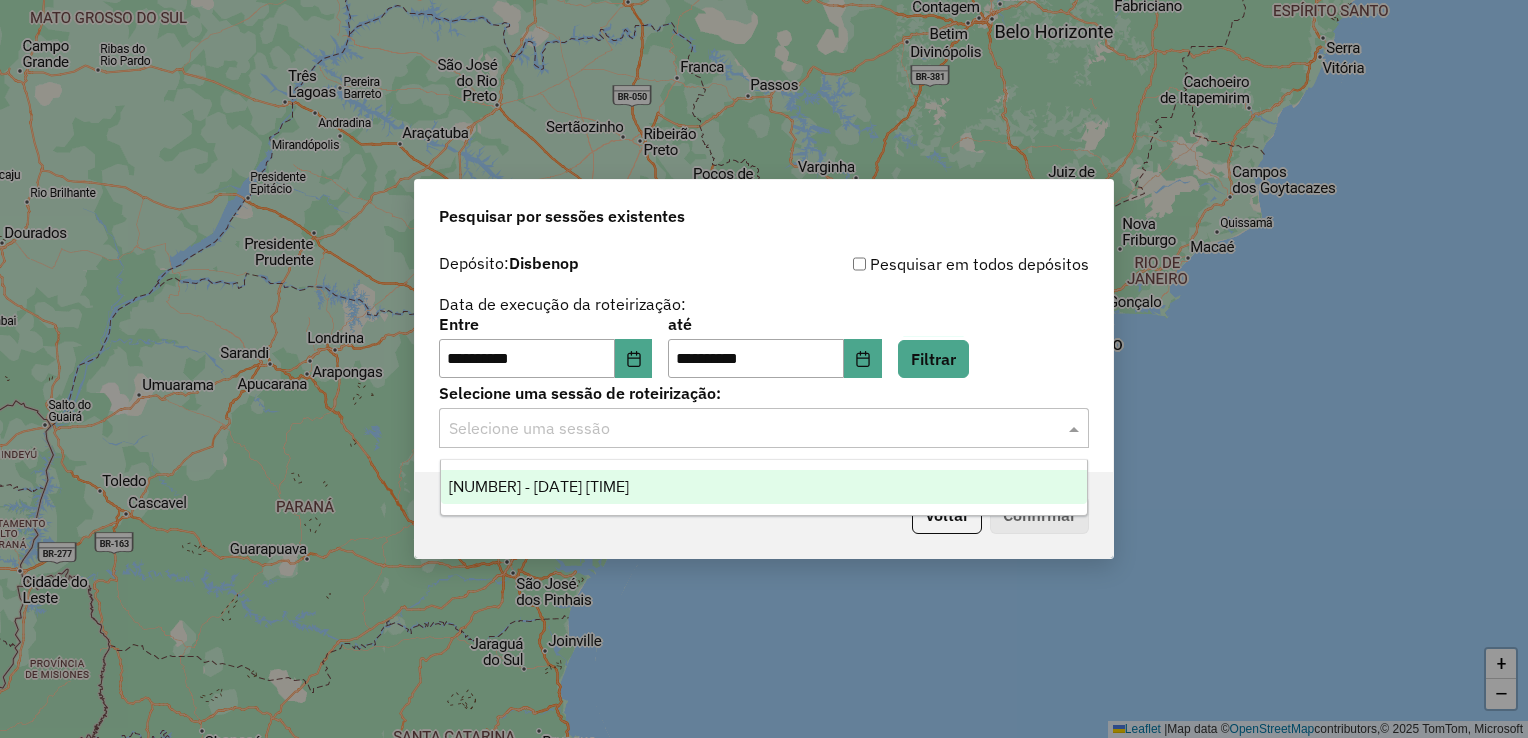 click on "975695 - 06/08/2025 20:27" at bounding box center (539, 486) 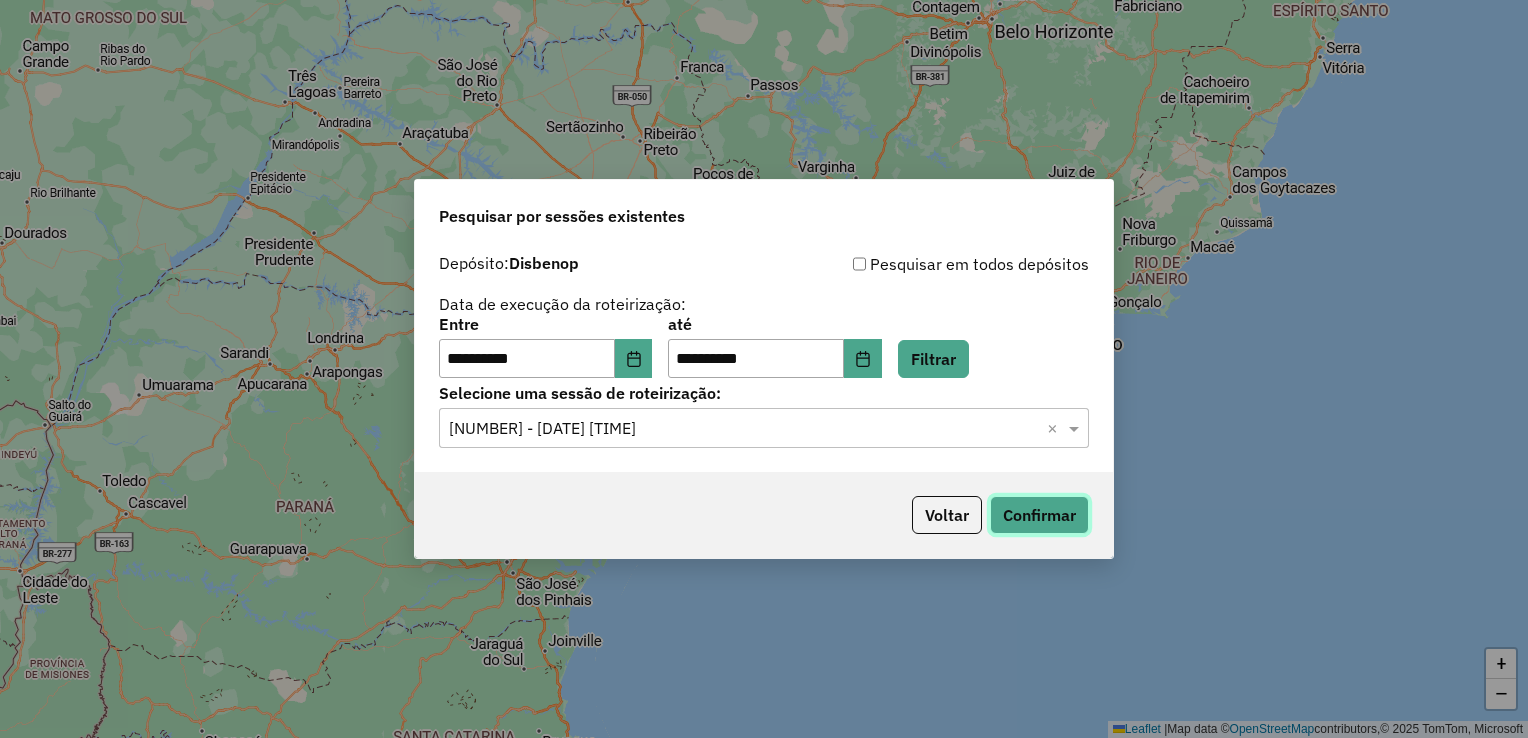 click on "Confirmar" 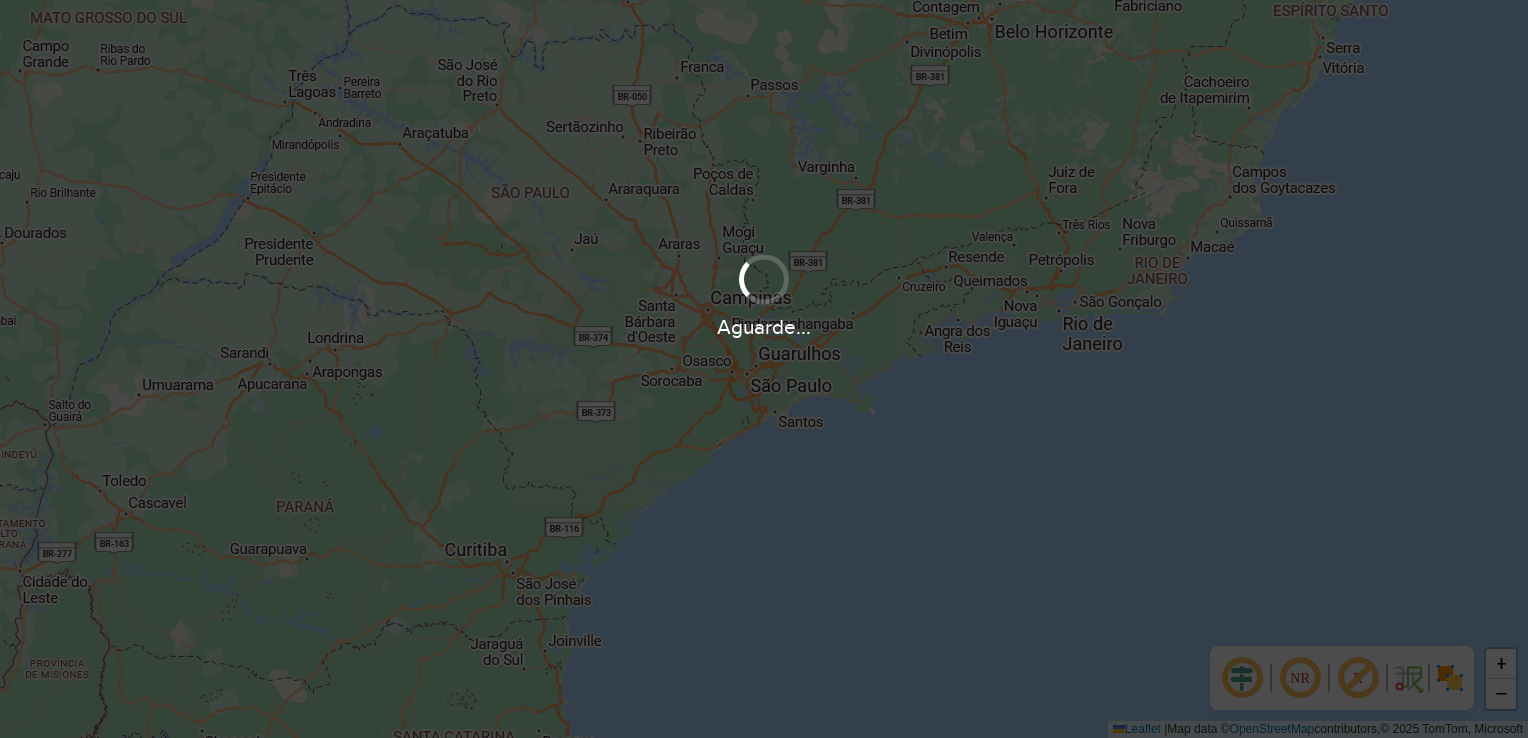 scroll, scrollTop: 0, scrollLeft: 0, axis: both 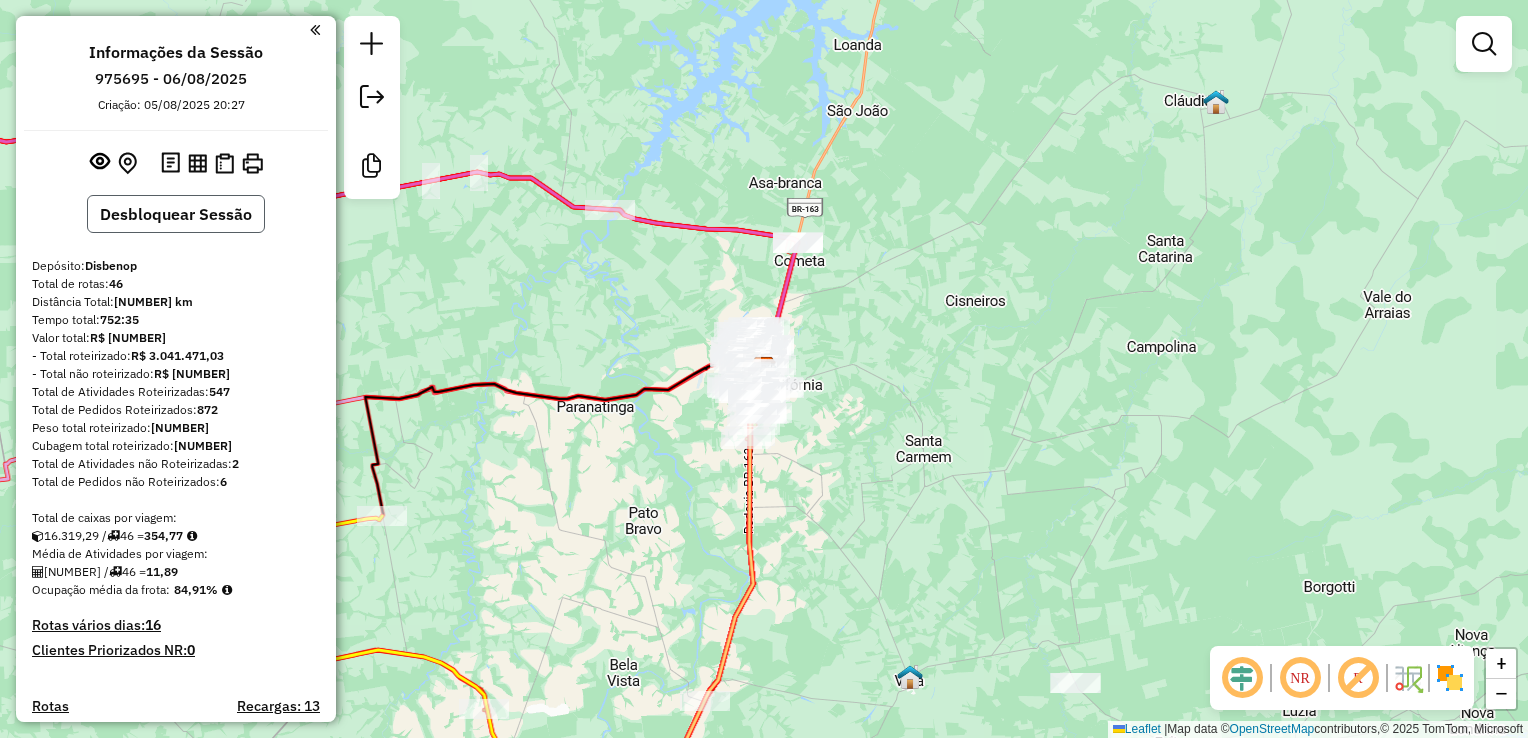 click on "Desbloquear Sessão" at bounding box center (176, 214) 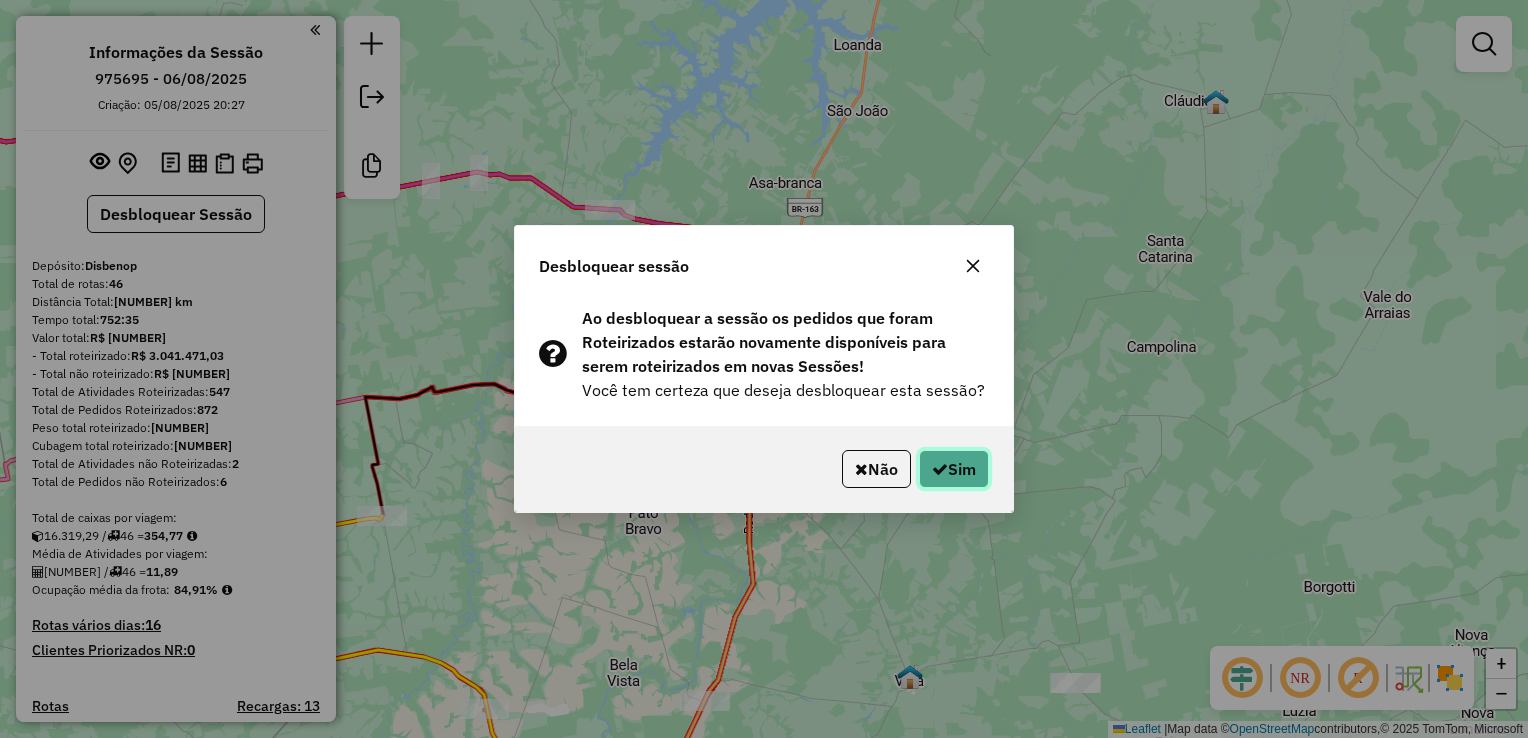 click on "Sim" 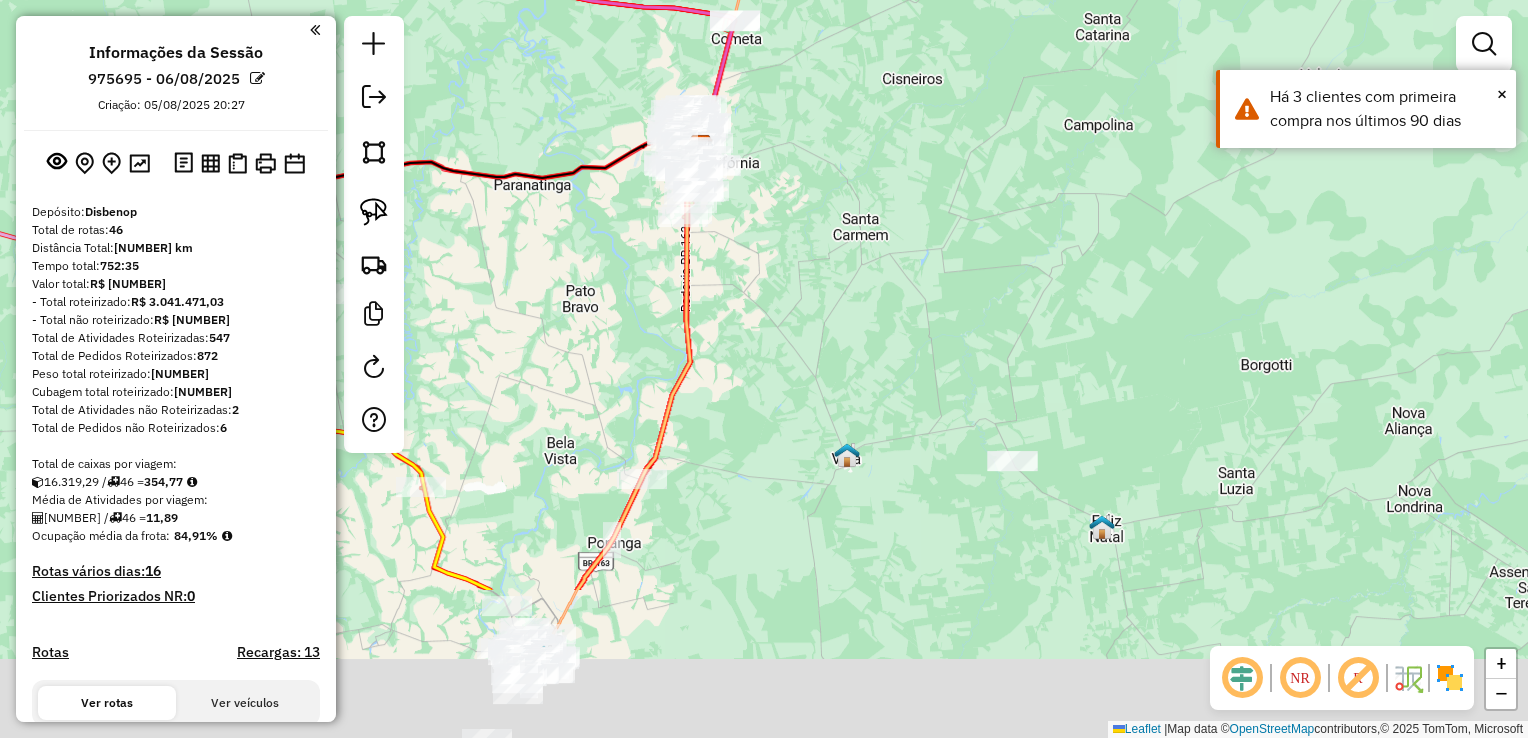 drag, startPoint x: 991, startPoint y: 610, endPoint x: 941, endPoint y: 398, distance: 217.81644 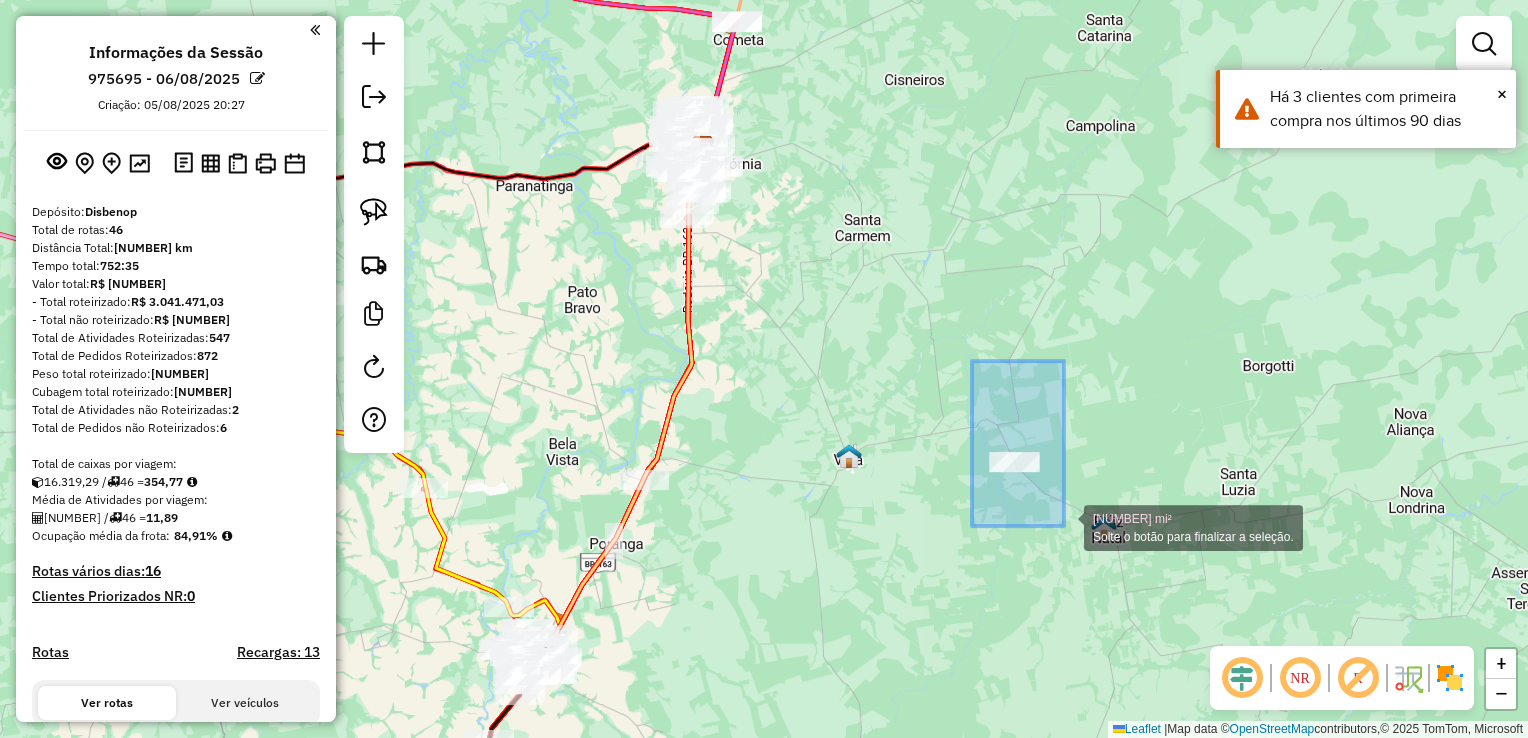 drag, startPoint x: 972, startPoint y: 361, endPoint x: 1064, endPoint y: 526, distance: 188.91533 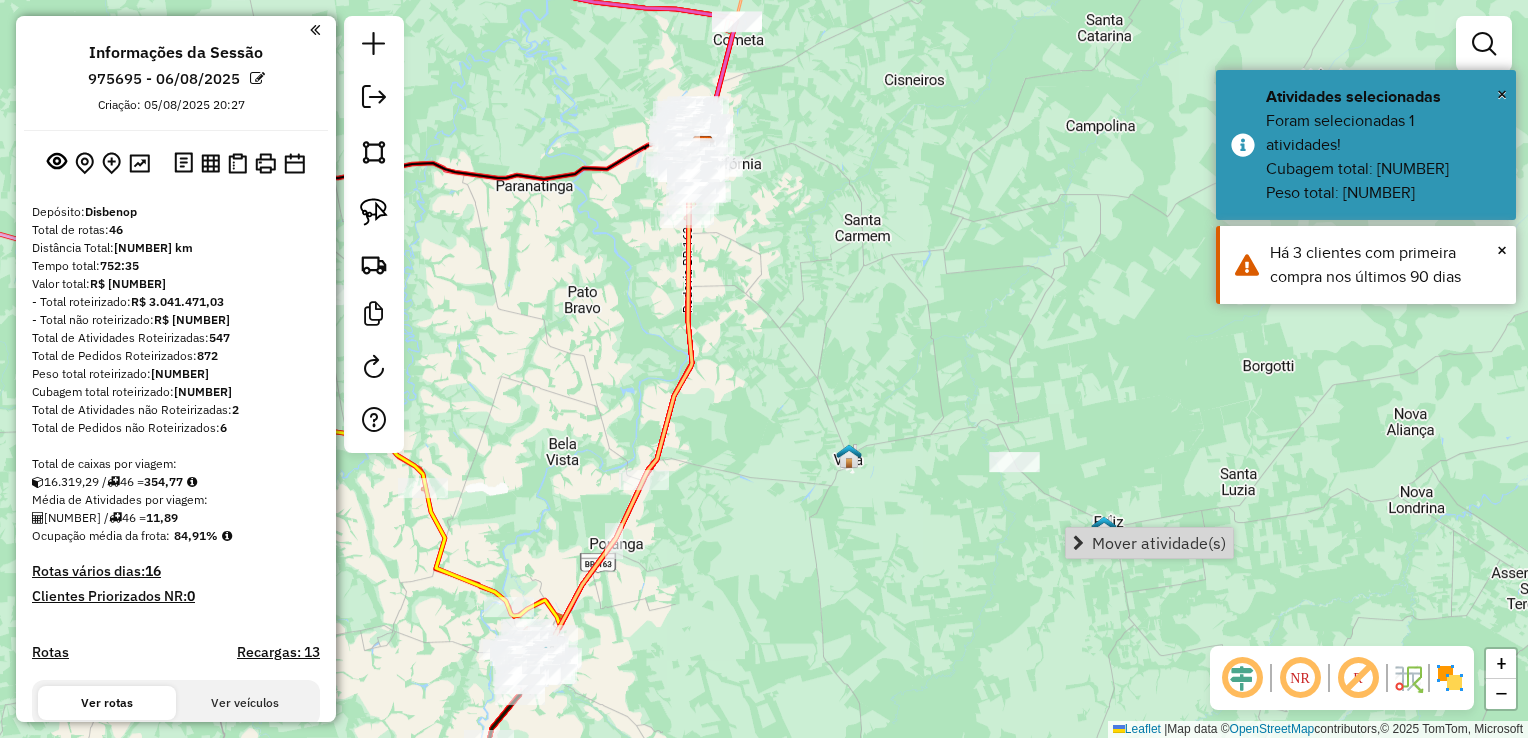 click on "Janela de atendimento Grade de atendimento Capacidade Transportadoras Veículos Cliente Pedidos  Rotas Selecione os dias de semana para filtrar as janelas de atendimento  Seg   Ter   Qua   Qui   Sex   Sáb   Dom  Informe o período da janela de atendimento: De: Até:  Filtrar exatamente a janela do cliente  Considerar janela de atendimento padrão  Selecione os dias de semana para filtrar as grades de atendimento  Seg   Ter   Qua   Qui   Sex   Sáb   Dom   Considerar clientes sem dia de atendimento cadastrado  Clientes fora do dia de atendimento selecionado Filtrar as atividades entre os valores definidos abaixo:  Peso mínimo:   Peso máximo:   Cubagem mínima:   Cubagem máxima:   De:   Até:  Filtrar as atividades entre o tempo de atendimento definido abaixo:  De:   Até:   Considerar capacidade total dos clientes não roteirizados Transportadora: Selecione um ou mais itens Tipo de veículo: Selecione um ou mais itens Veículo: Selecione um ou mais itens Motorista: Selecione um ou mais itens Nome: Rótulo:" 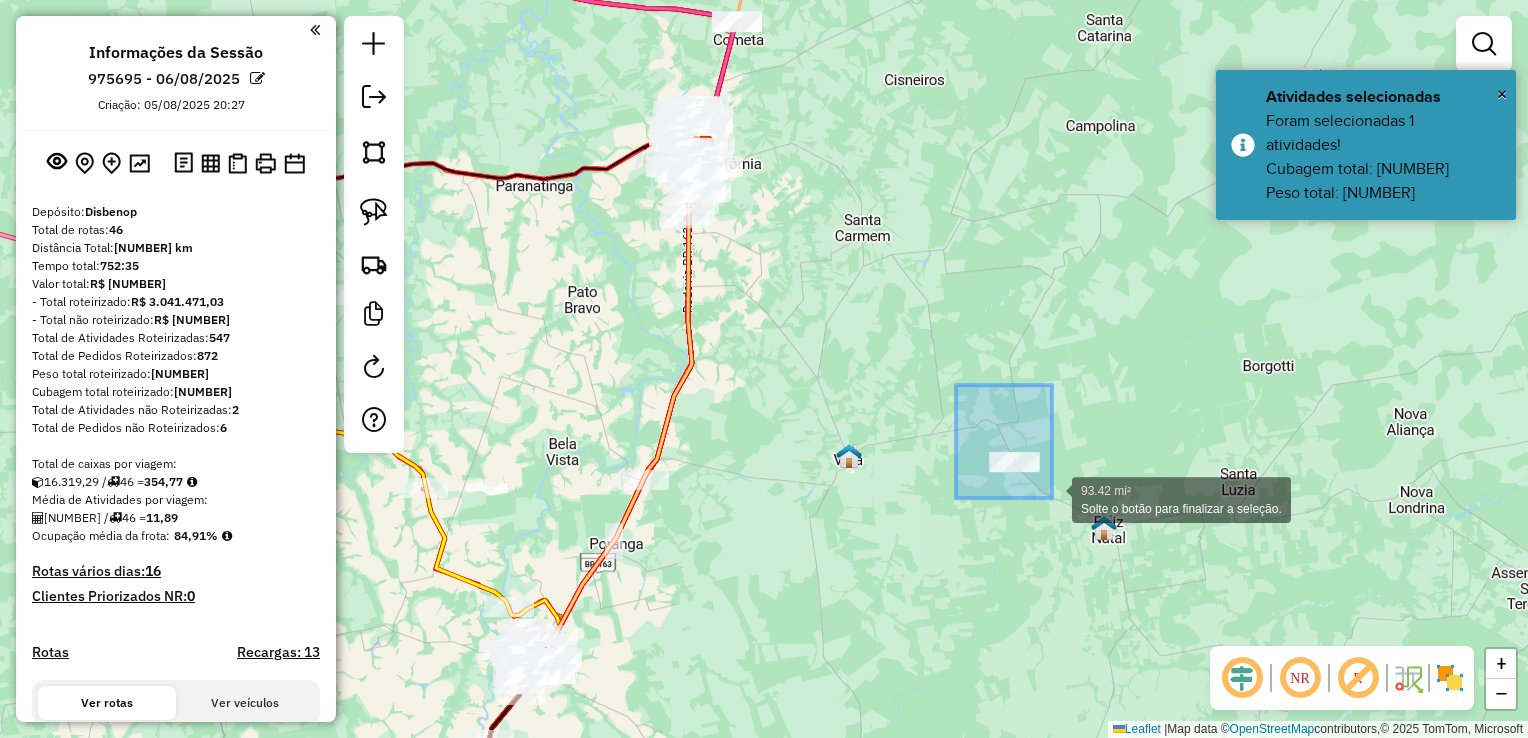 drag, startPoint x: 956, startPoint y: 385, endPoint x: 1057, endPoint y: 503, distance: 155.32225 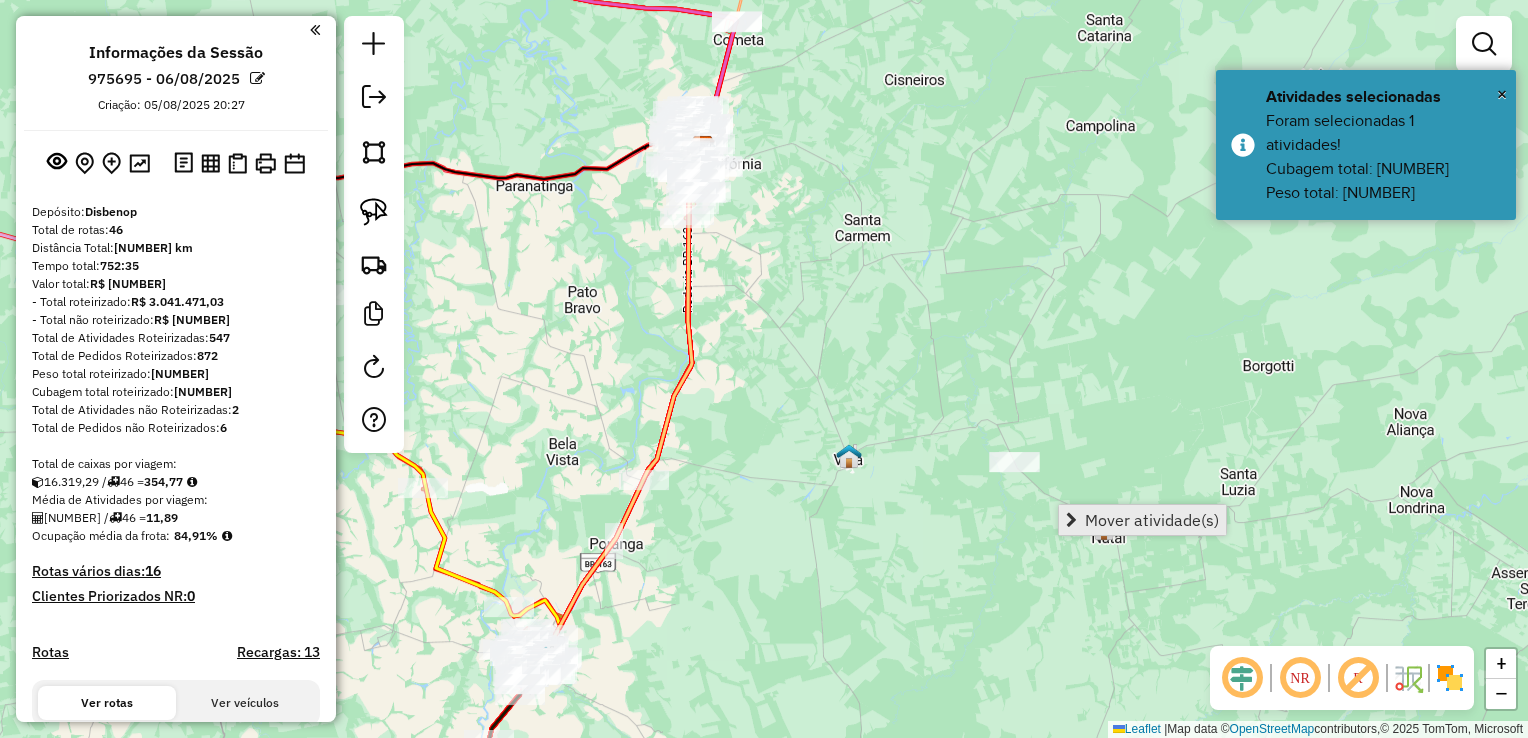 click on "Mover atividade(s)" at bounding box center (1152, 520) 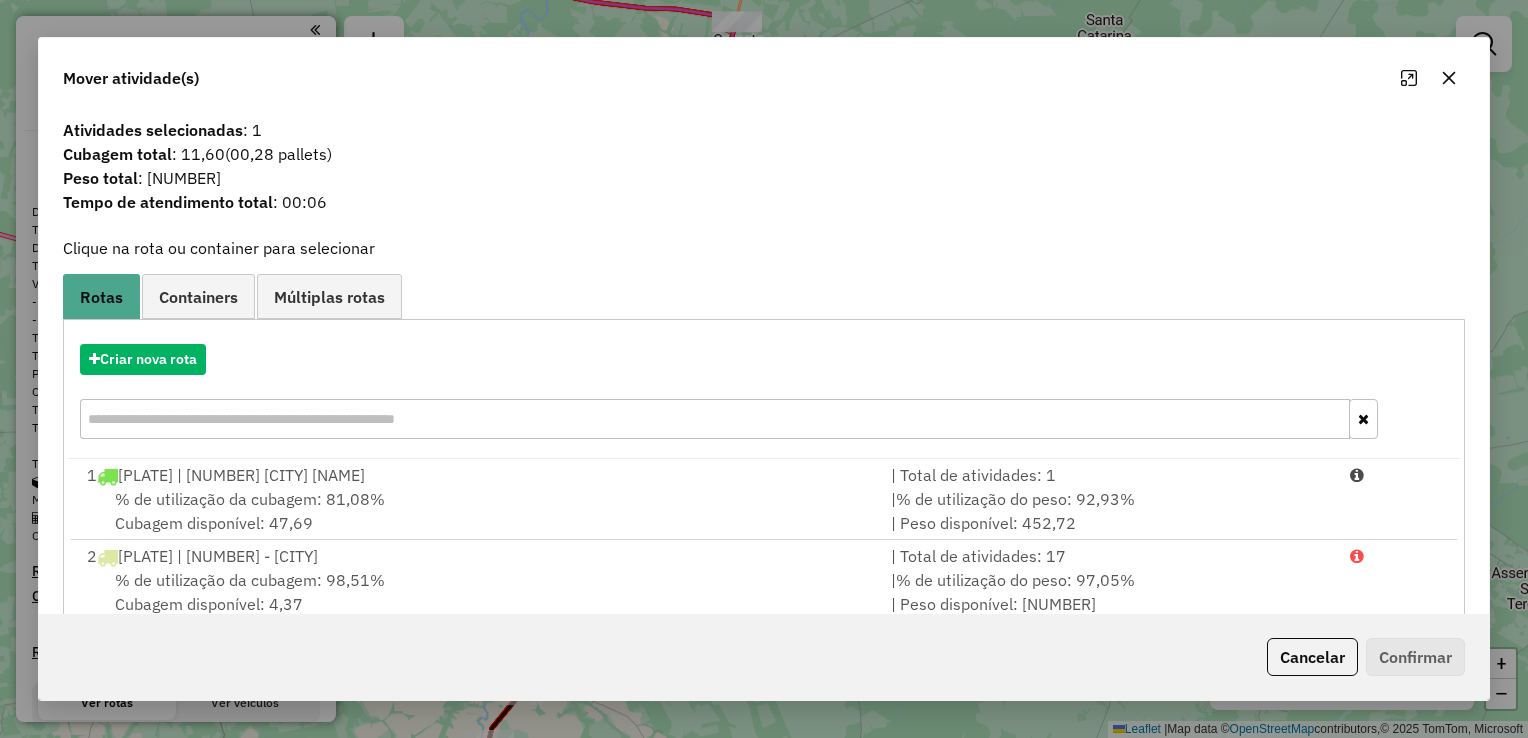 click at bounding box center [715, 419] 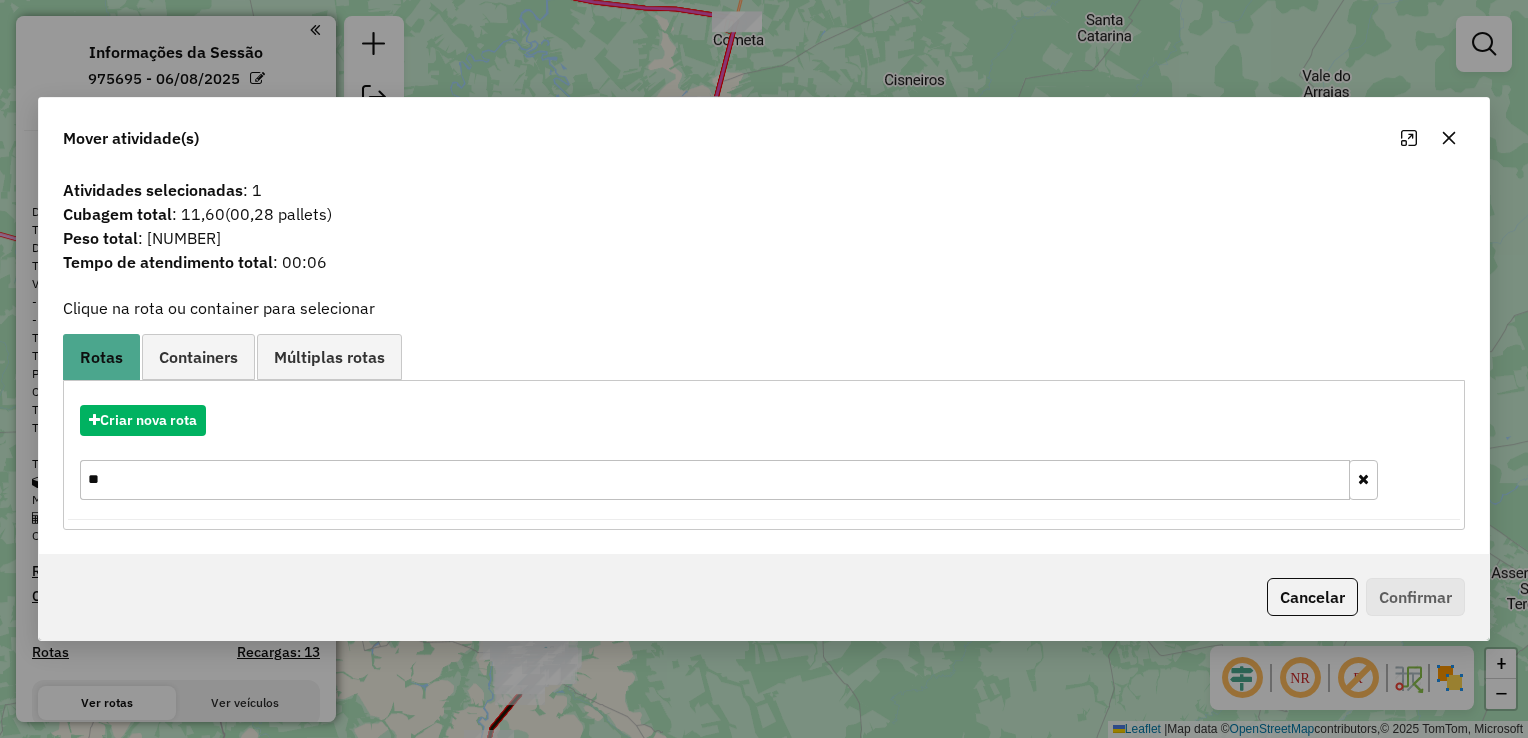 type on "*" 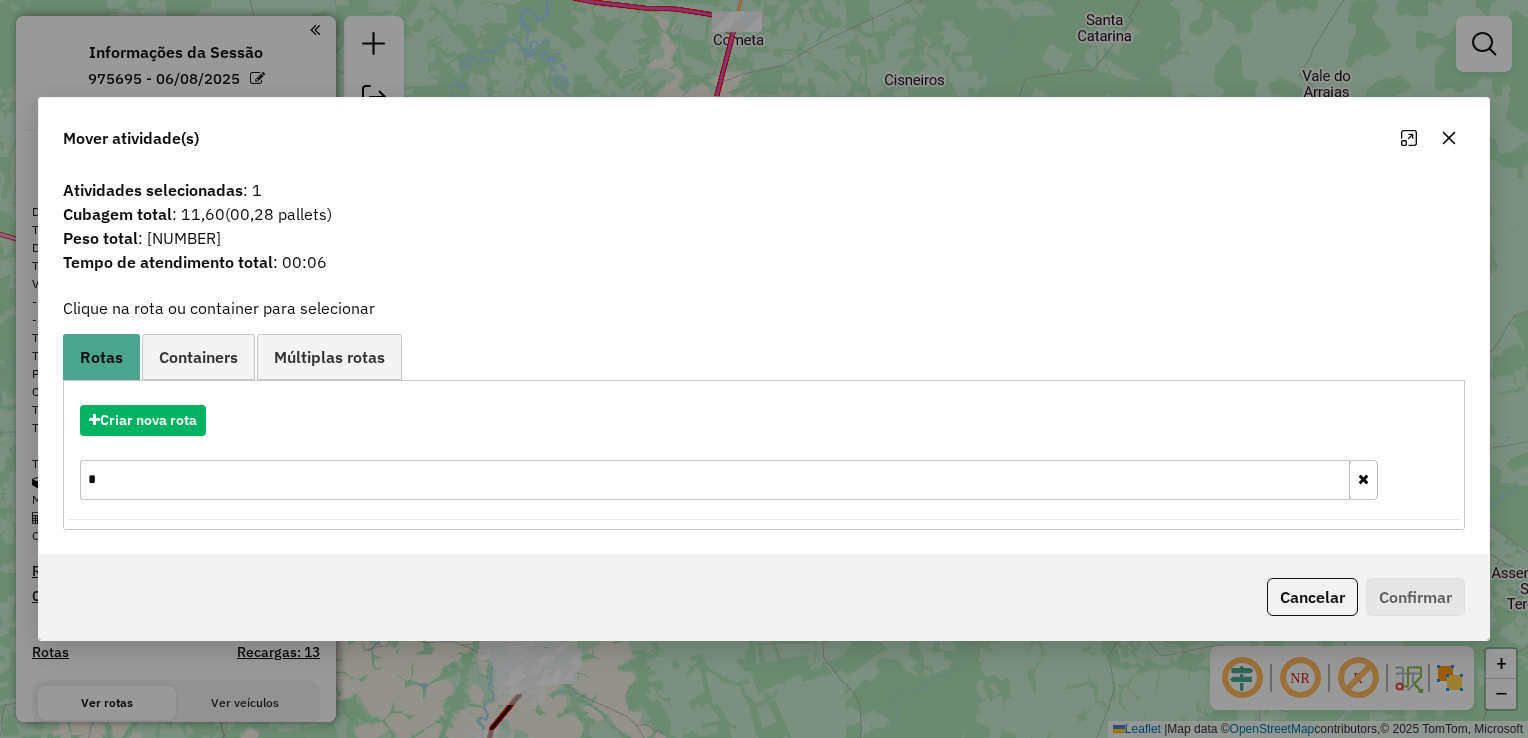 type 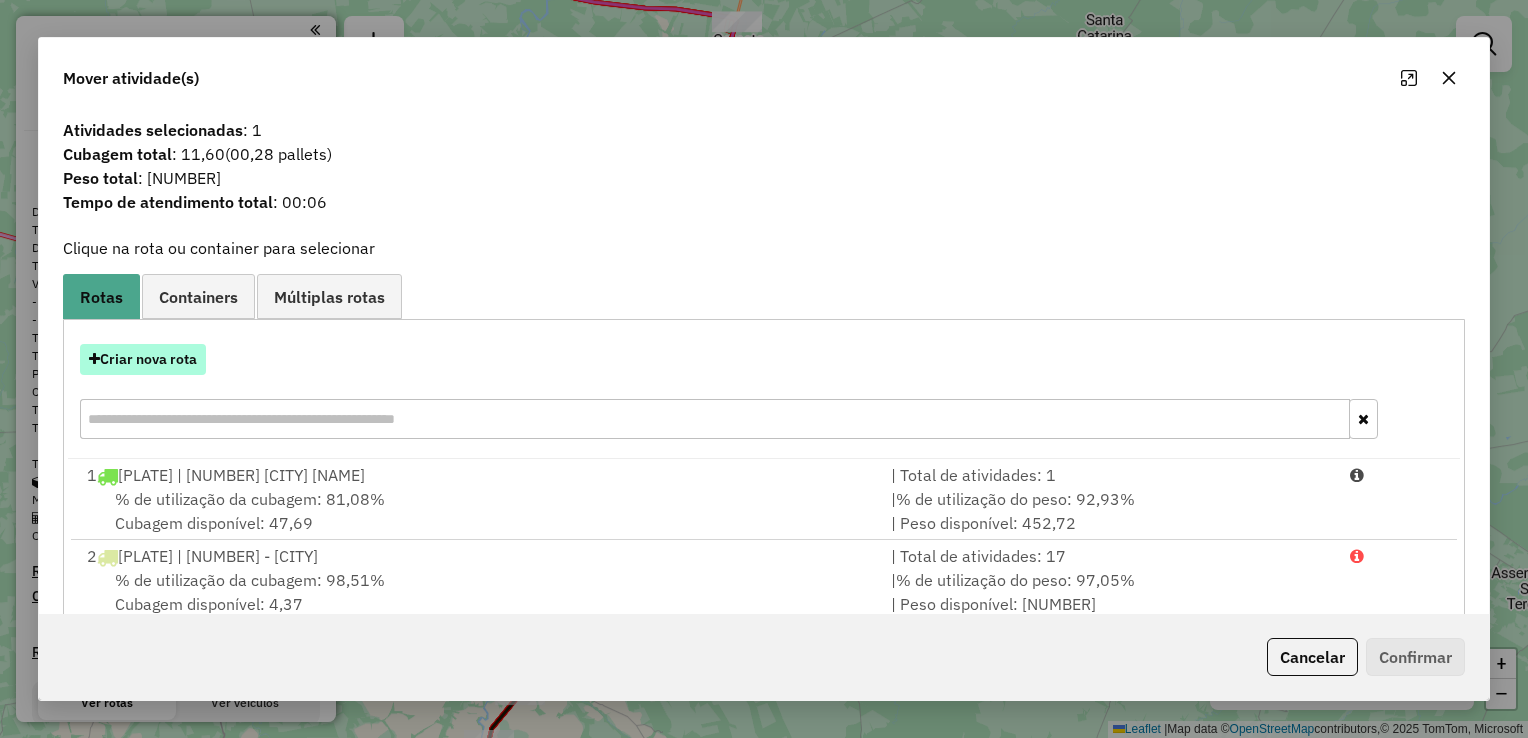 click on "Criar nova rota" at bounding box center [143, 359] 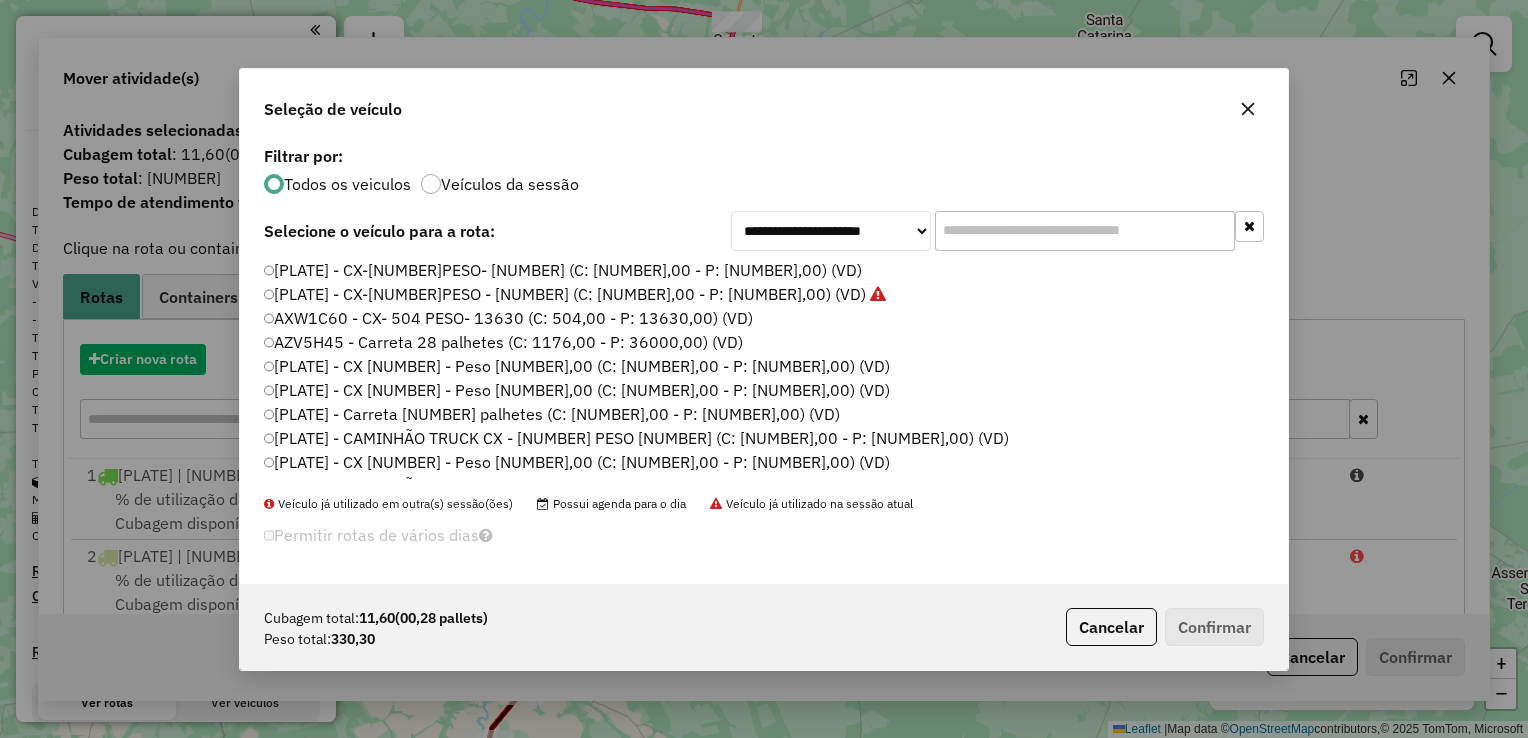 scroll, scrollTop: 10, scrollLeft: 6, axis: both 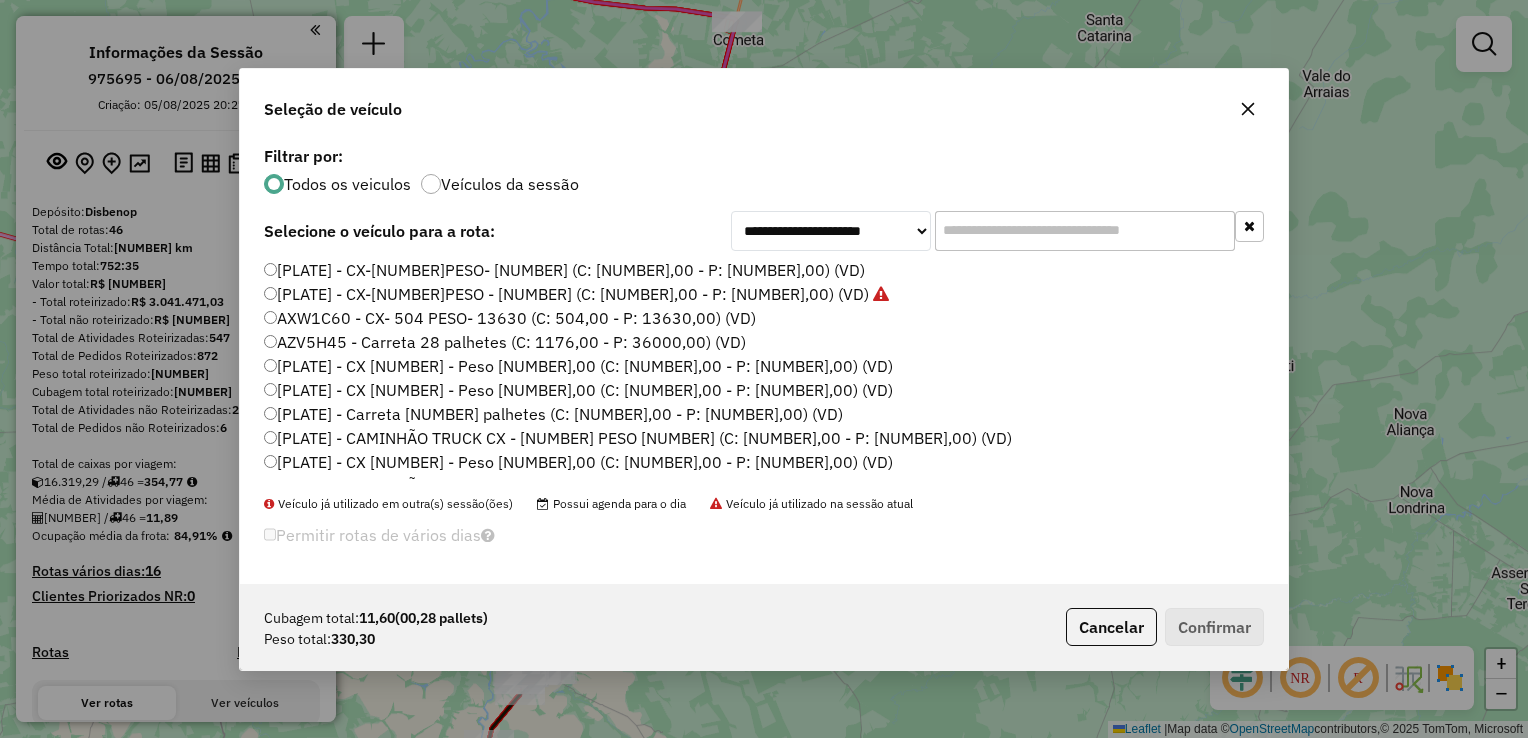 click 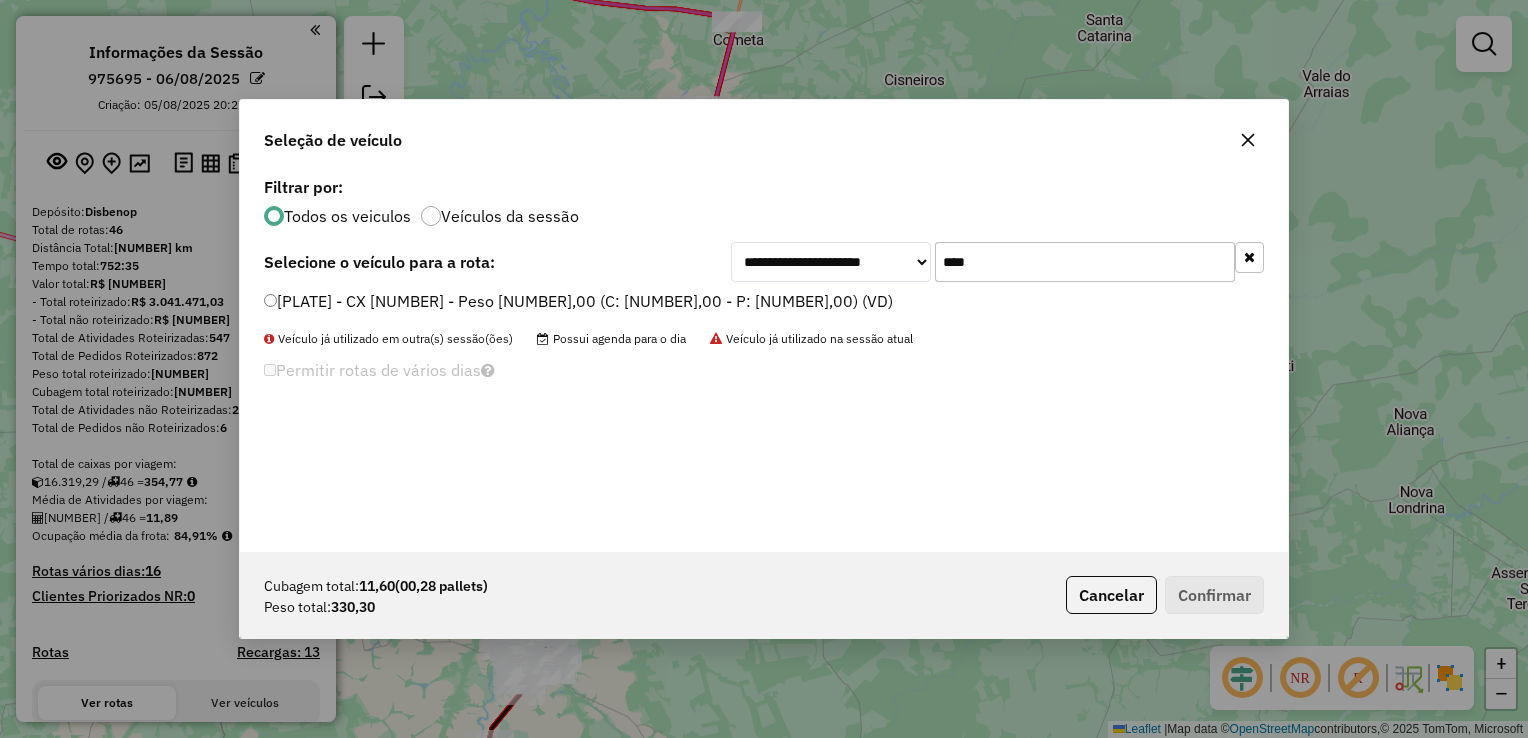 drag, startPoint x: 1027, startPoint y: 254, endPoint x: 838, endPoint y: 278, distance: 190.51772 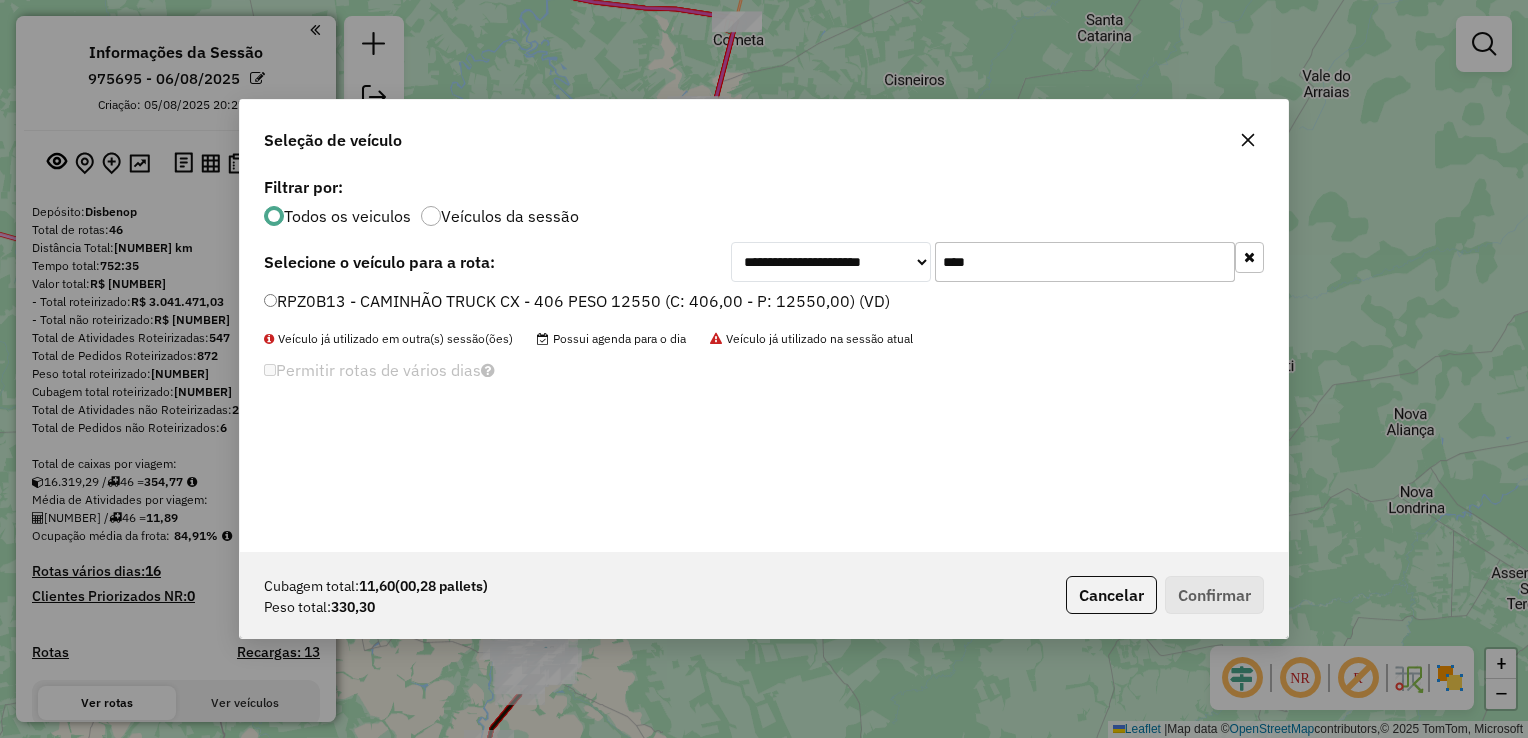type on "****" 